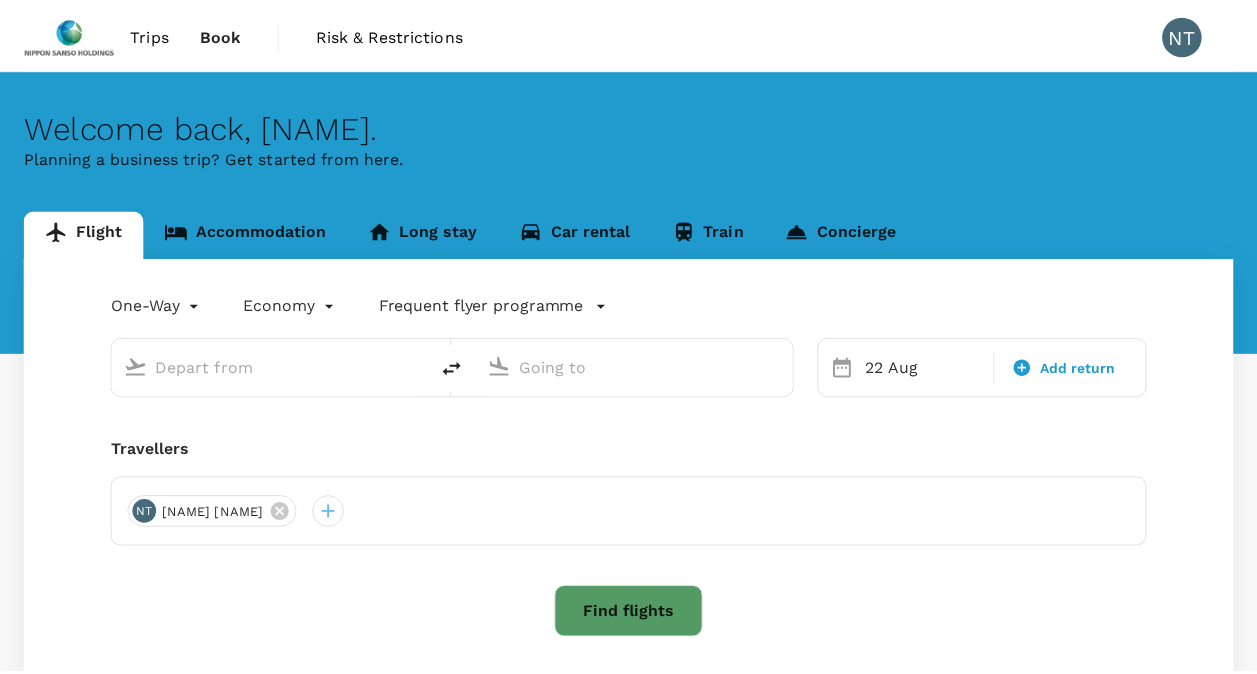 scroll, scrollTop: 0, scrollLeft: 0, axis: both 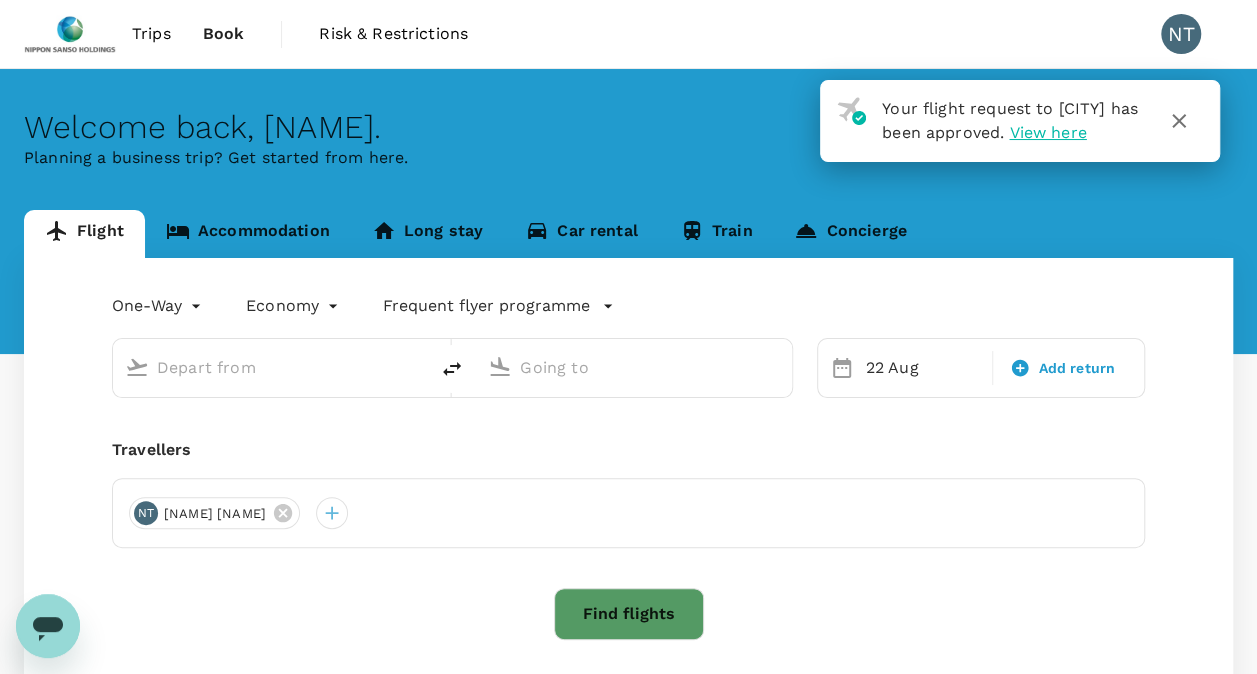 type on "Kuala Lumpur Intl (KUL)" 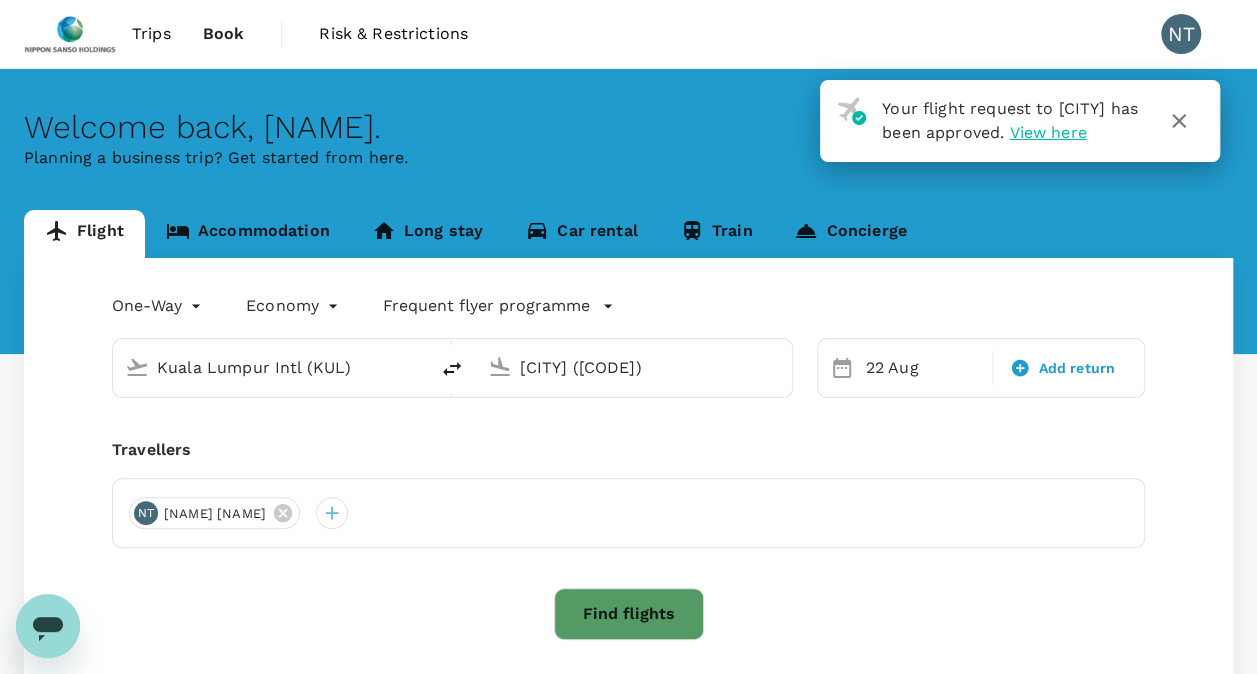 type 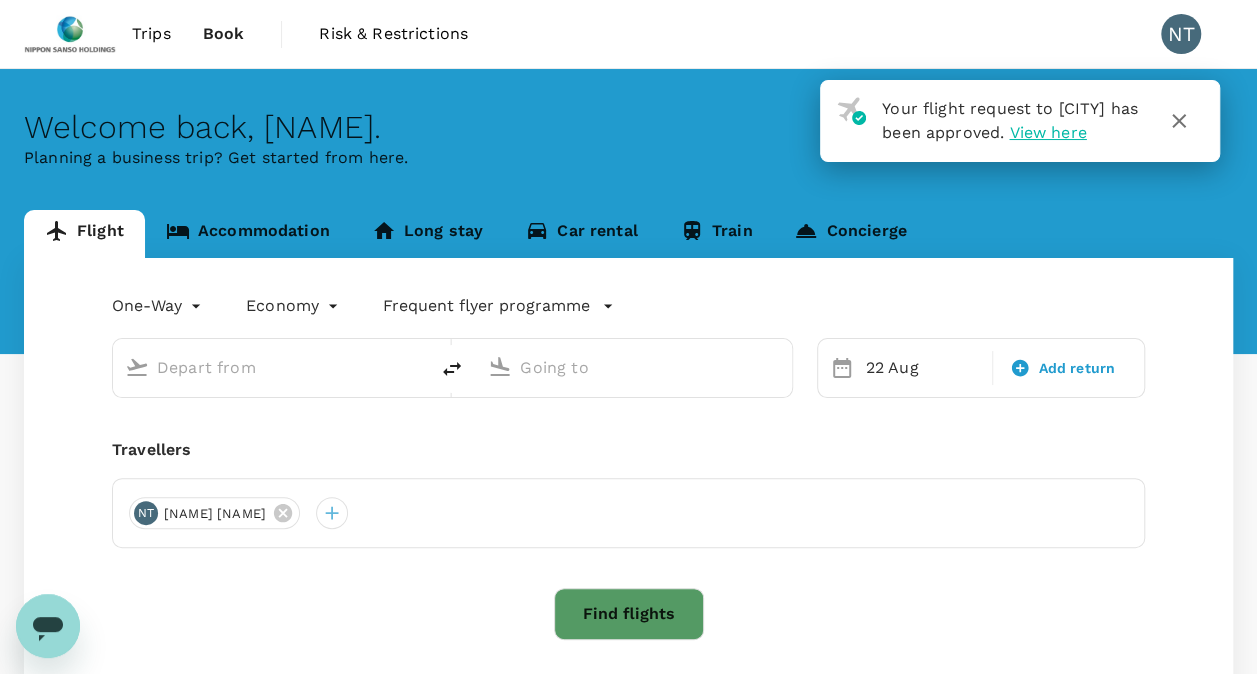 type on "Kuala Lumpur Intl (KUL)" 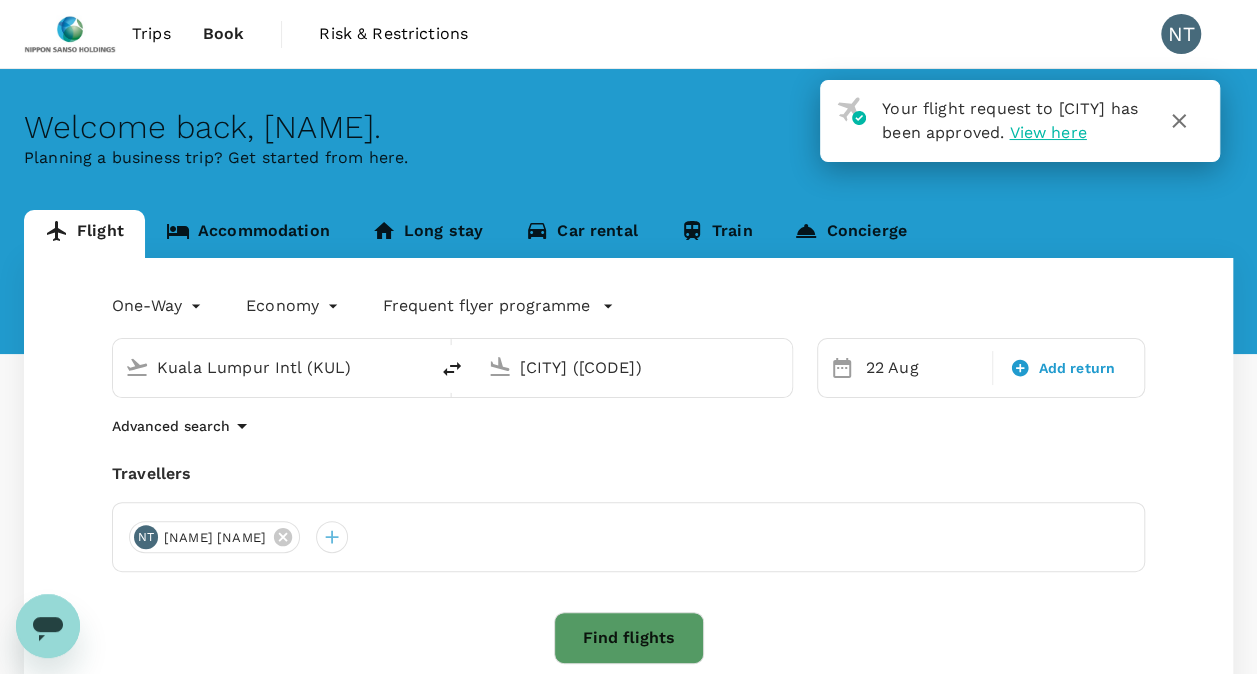 click on "Trips" at bounding box center (151, 34) 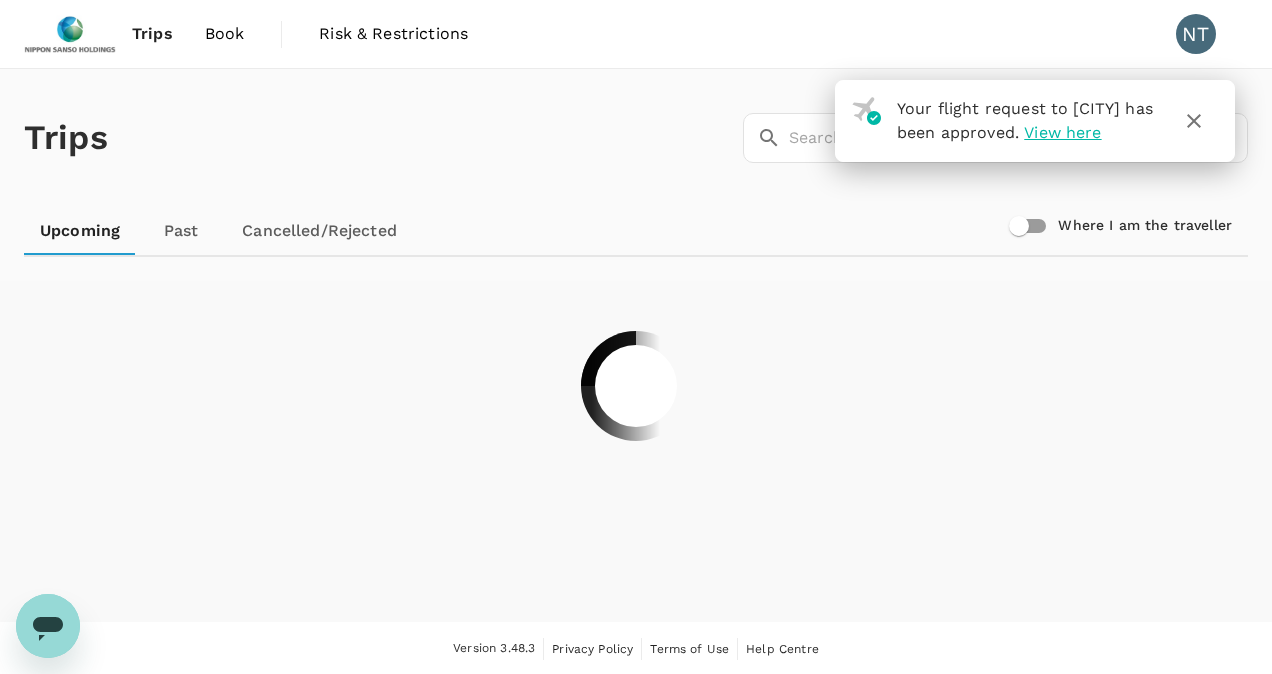 click on "Book" at bounding box center (225, 34) 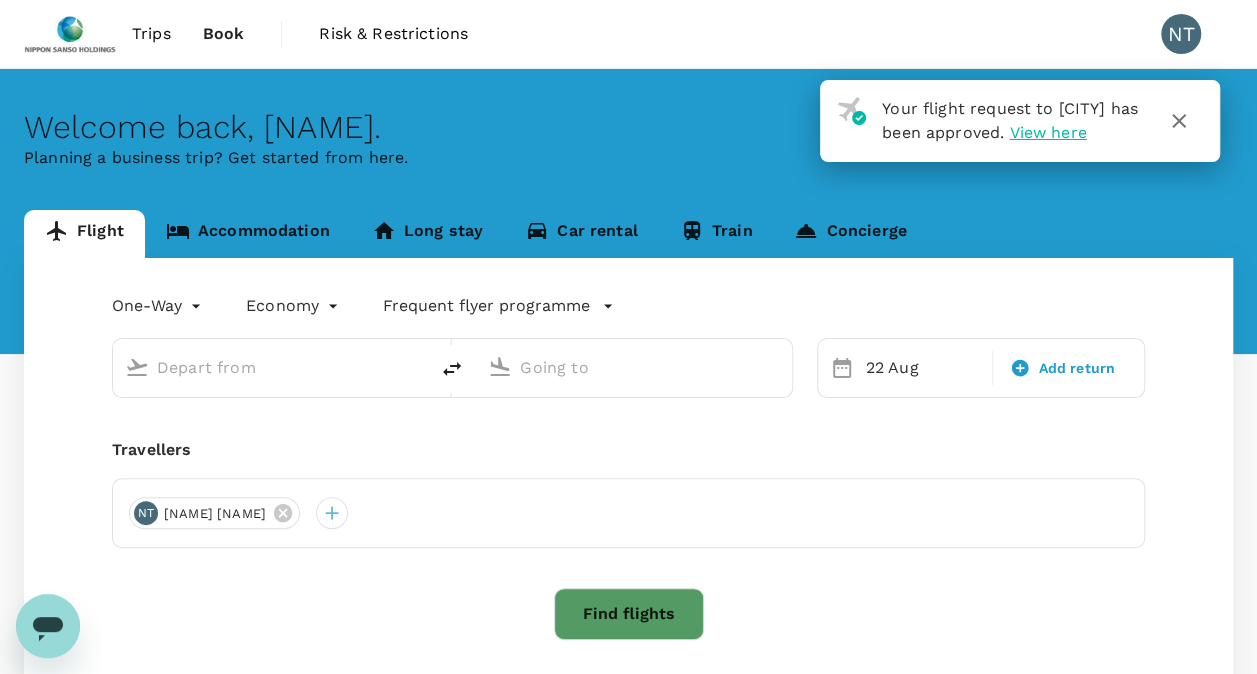 type on "Kuala Lumpur Intl (KUL)" 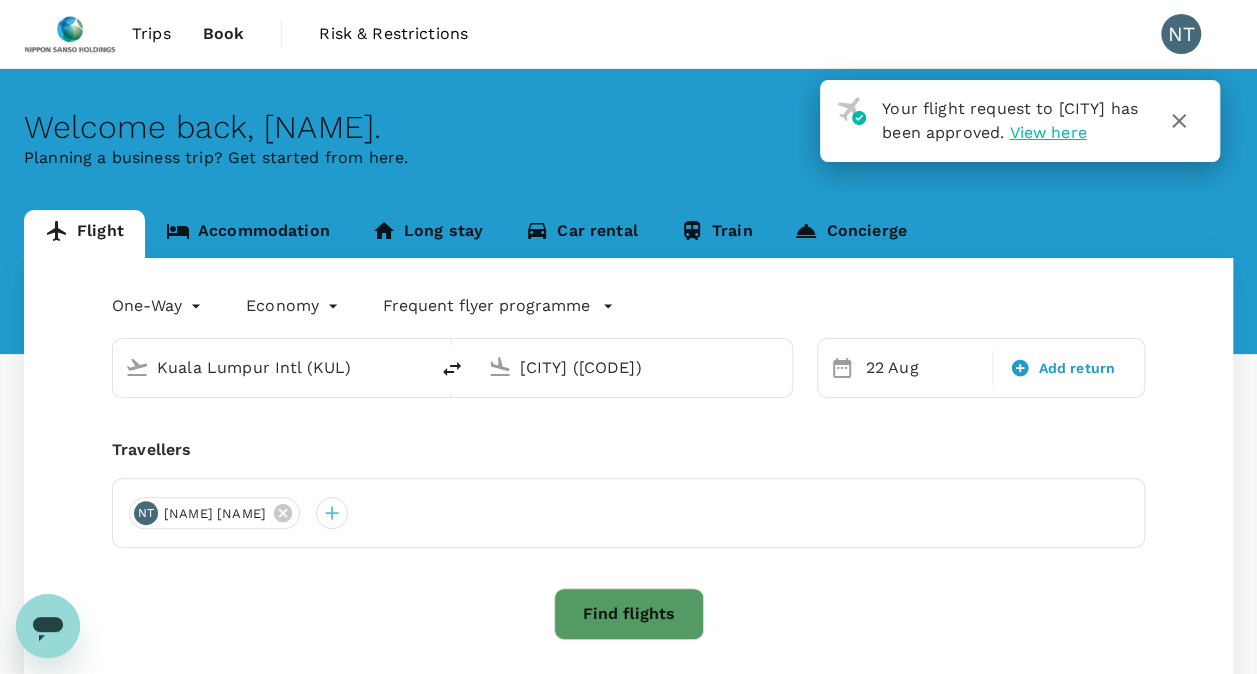 type 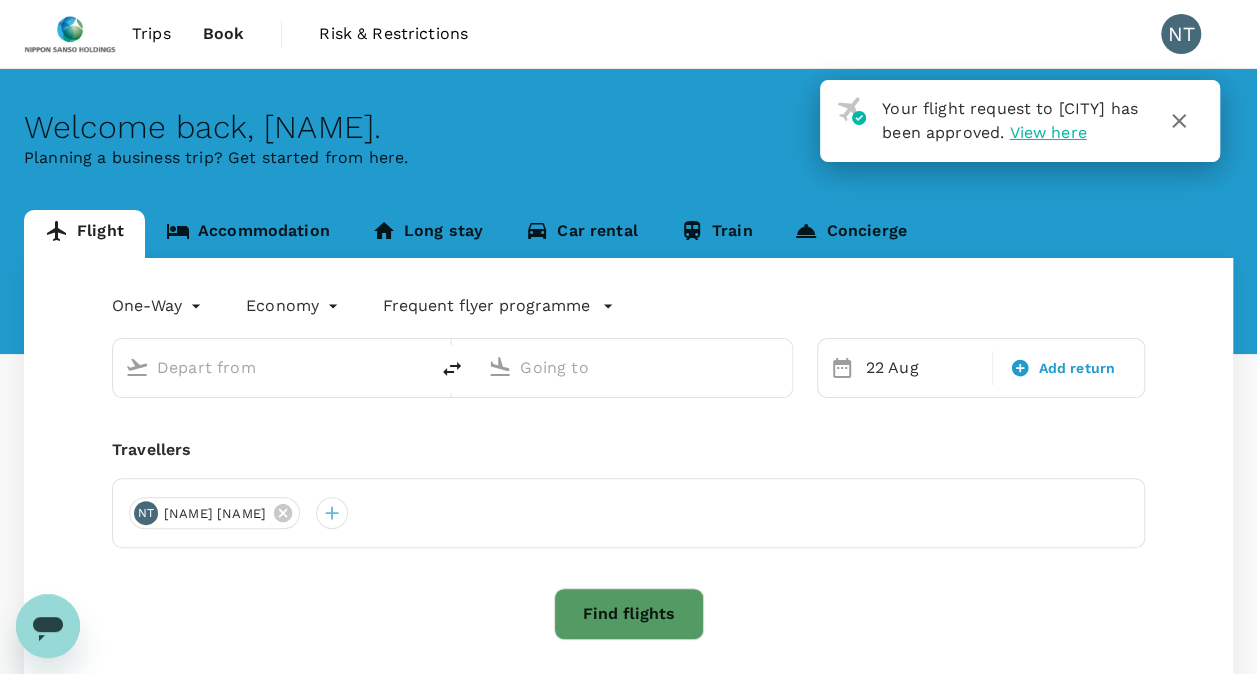 type on "Kuala Lumpur Intl (KUL)" 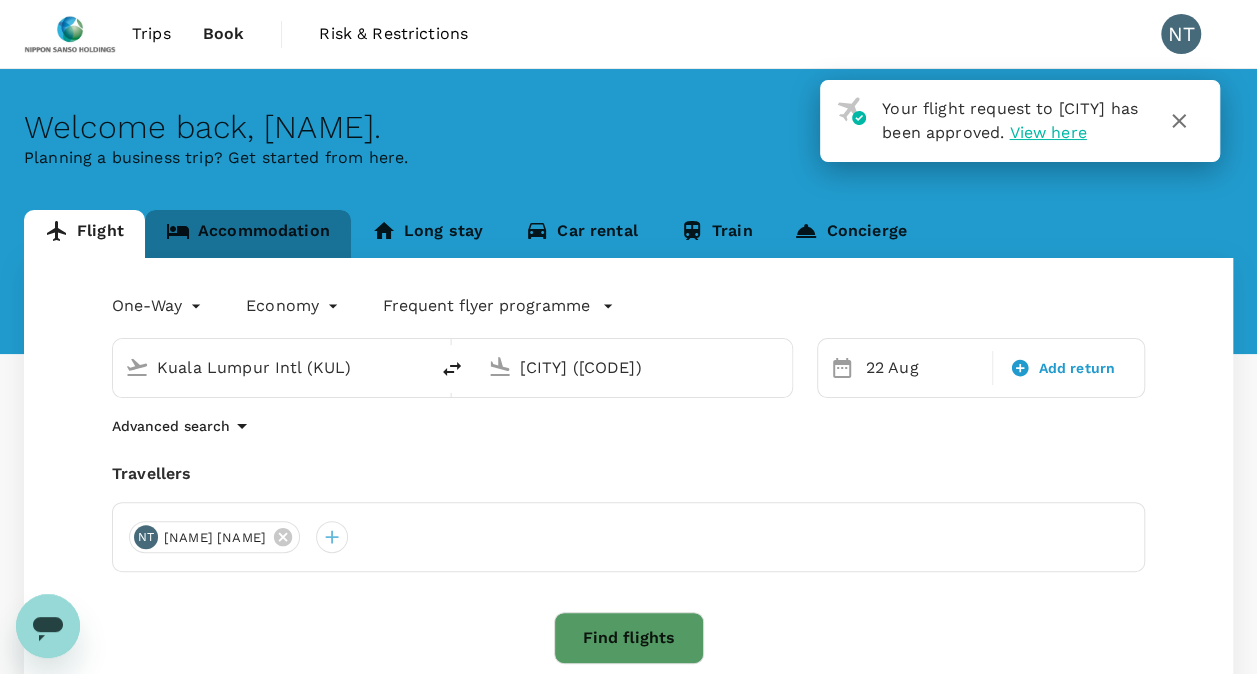 click on "Accommodation" at bounding box center (248, 234) 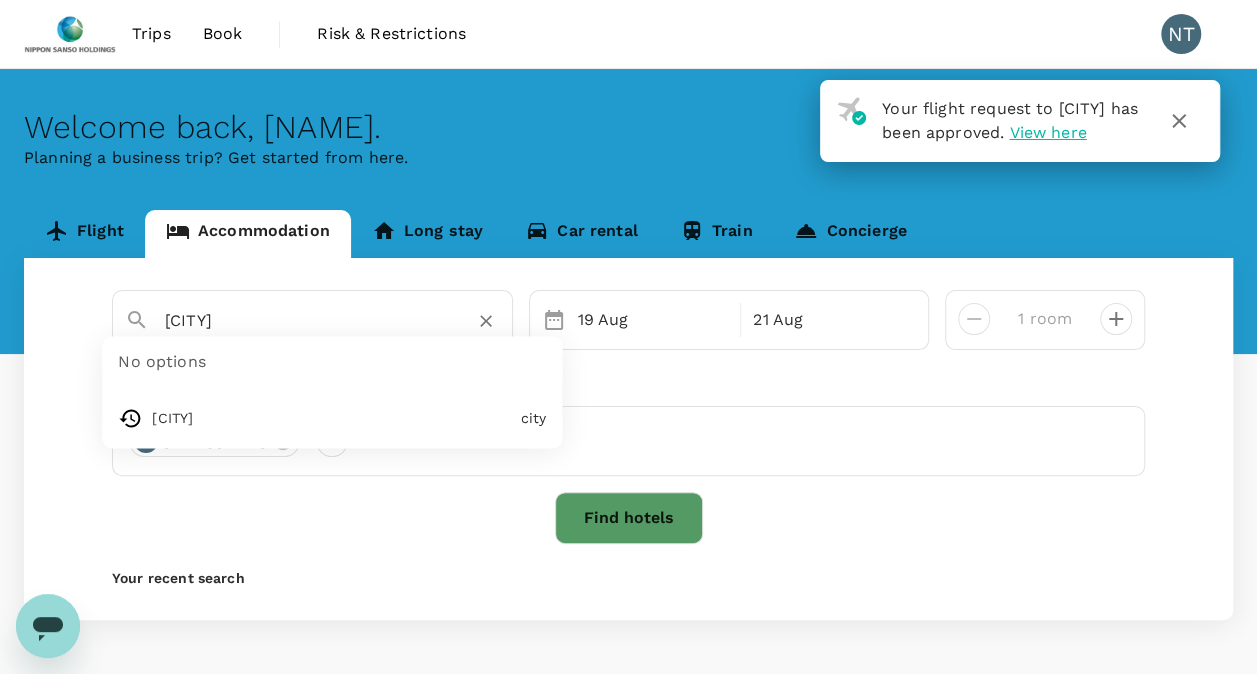 click on "[CITY]" at bounding box center [304, 320] 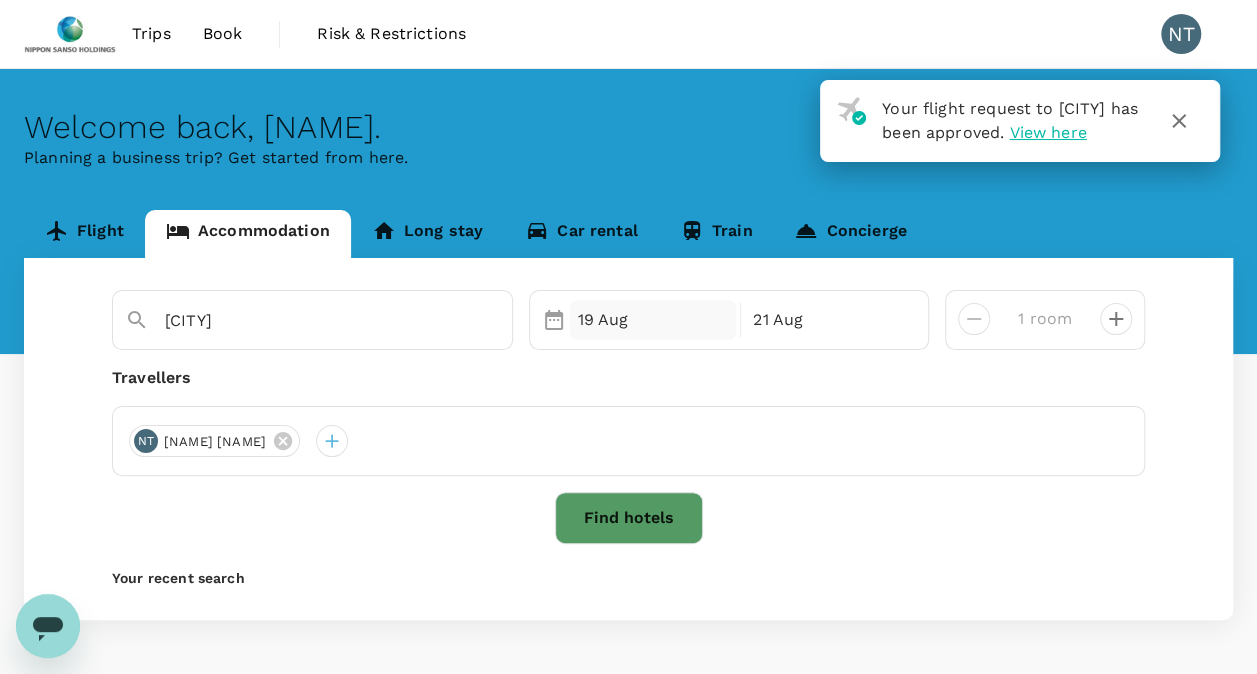 click on "19 Aug" at bounding box center (653, 320) 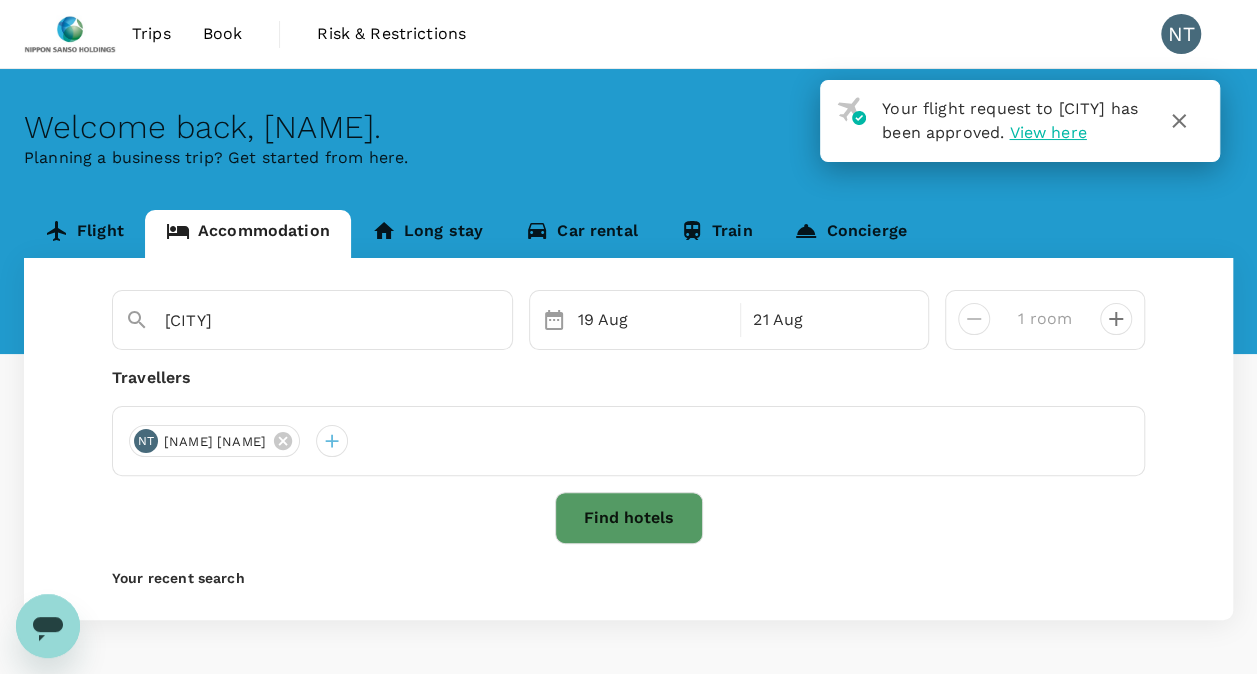 click on "[CITY] [DATE] [DATE] [NUMBER] [NAME] Find hotels Your recent search" at bounding box center (628, 439) 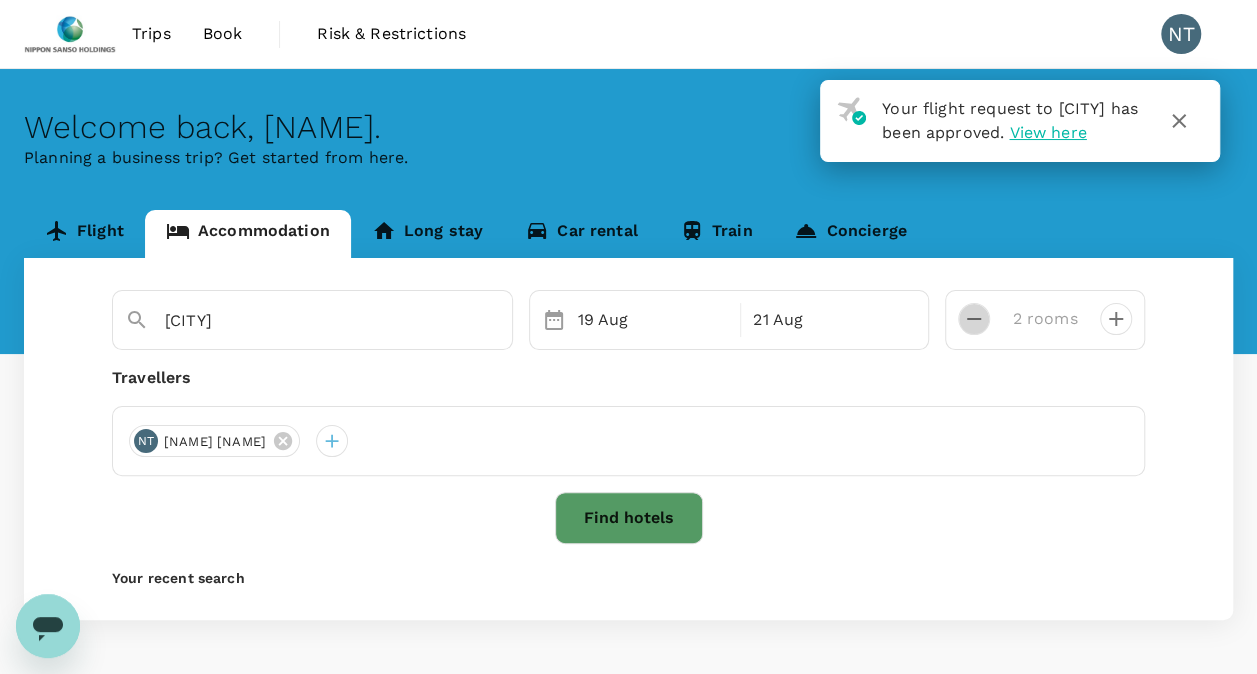 click 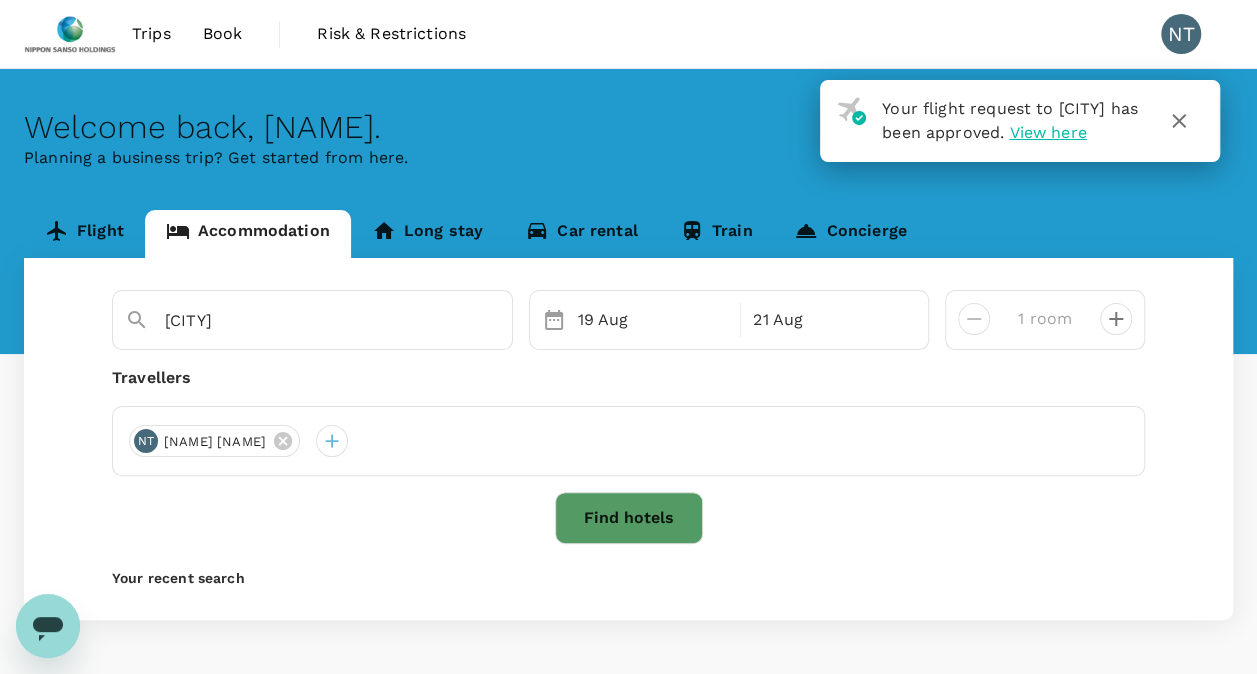 click on "Find hotels" at bounding box center [629, 518] 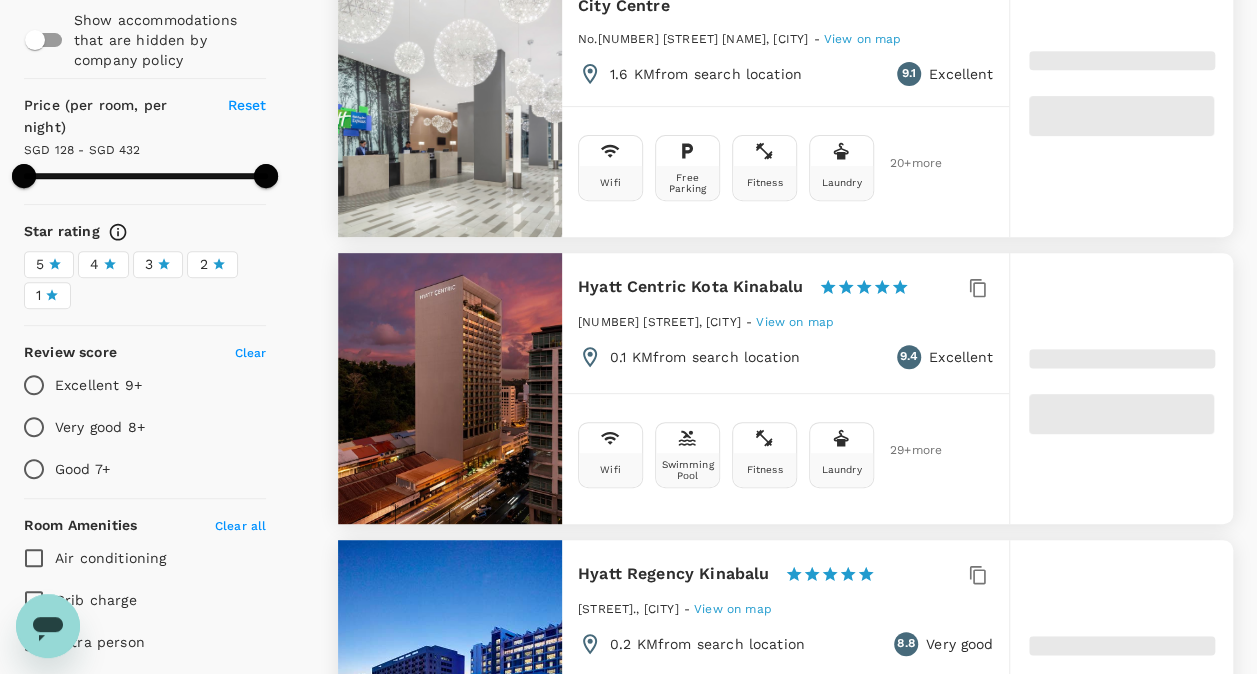 scroll, scrollTop: 400, scrollLeft: 0, axis: vertical 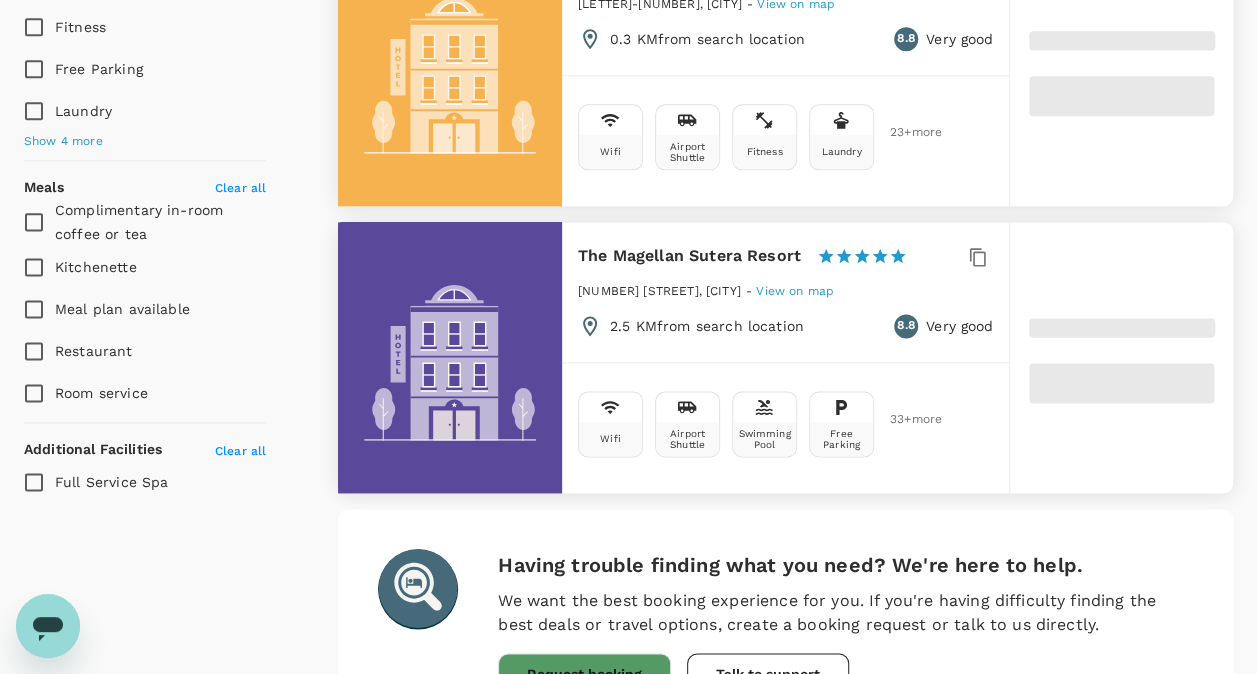 type on "431.5" 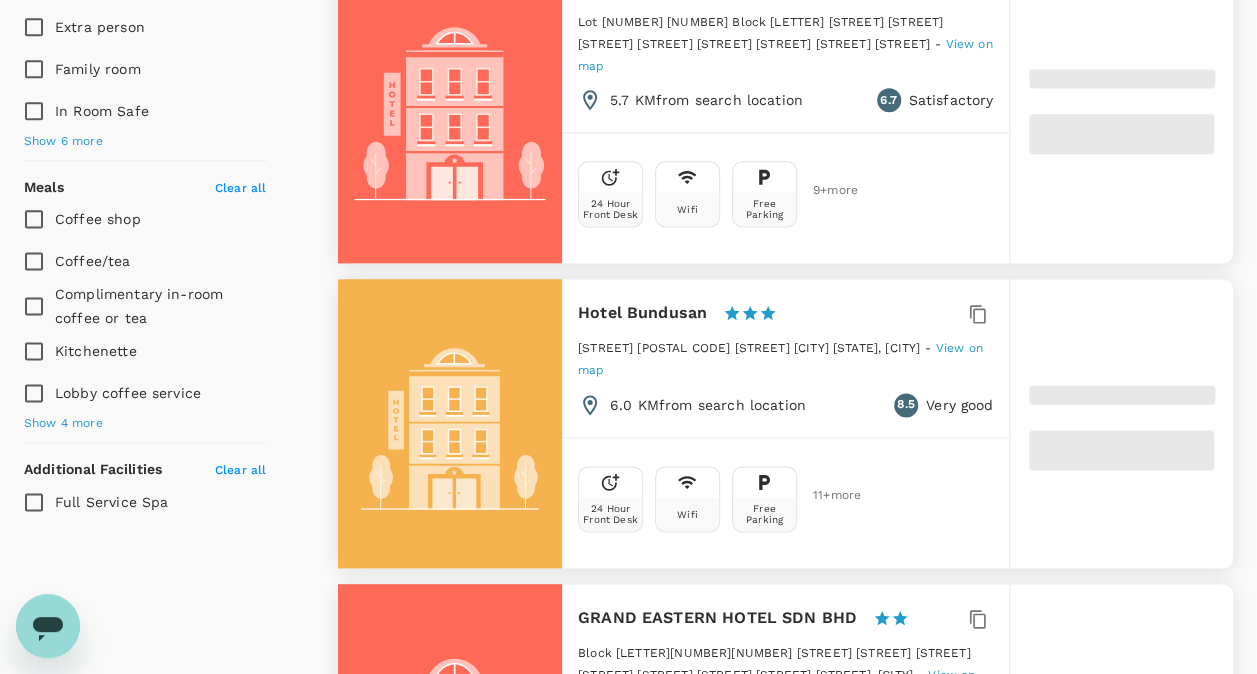 type on "21.5" 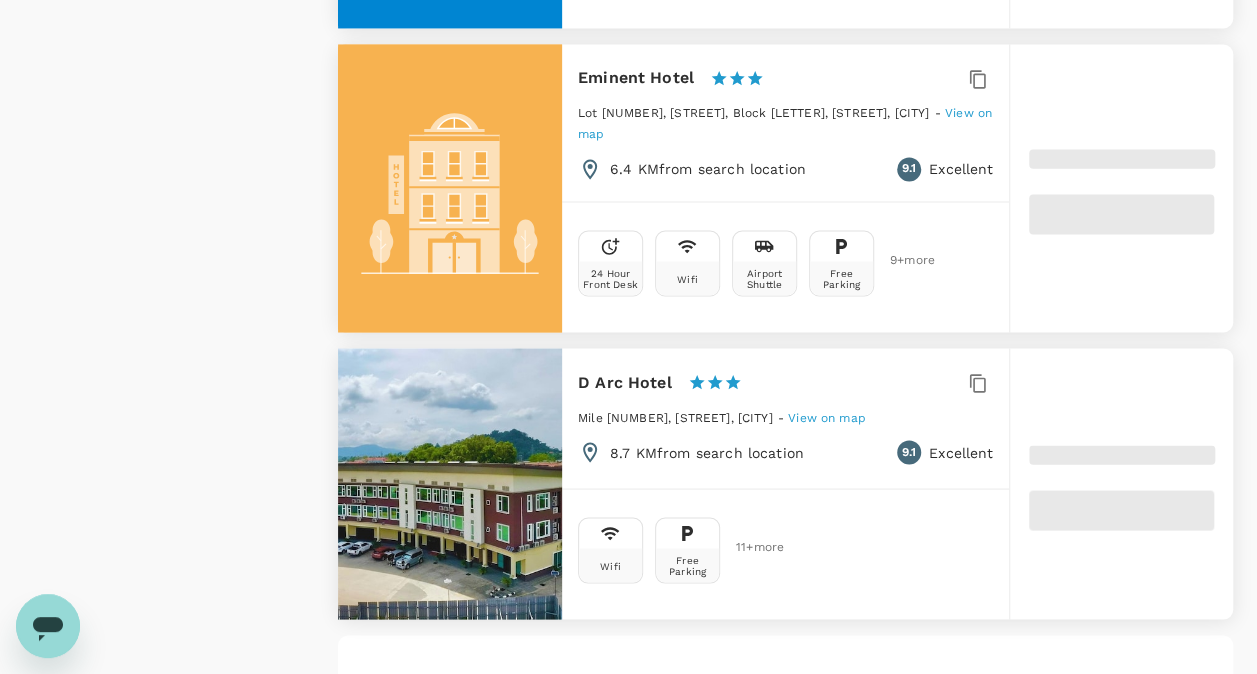 scroll, scrollTop: 5603, scrollLeft: 0, axis: vertical 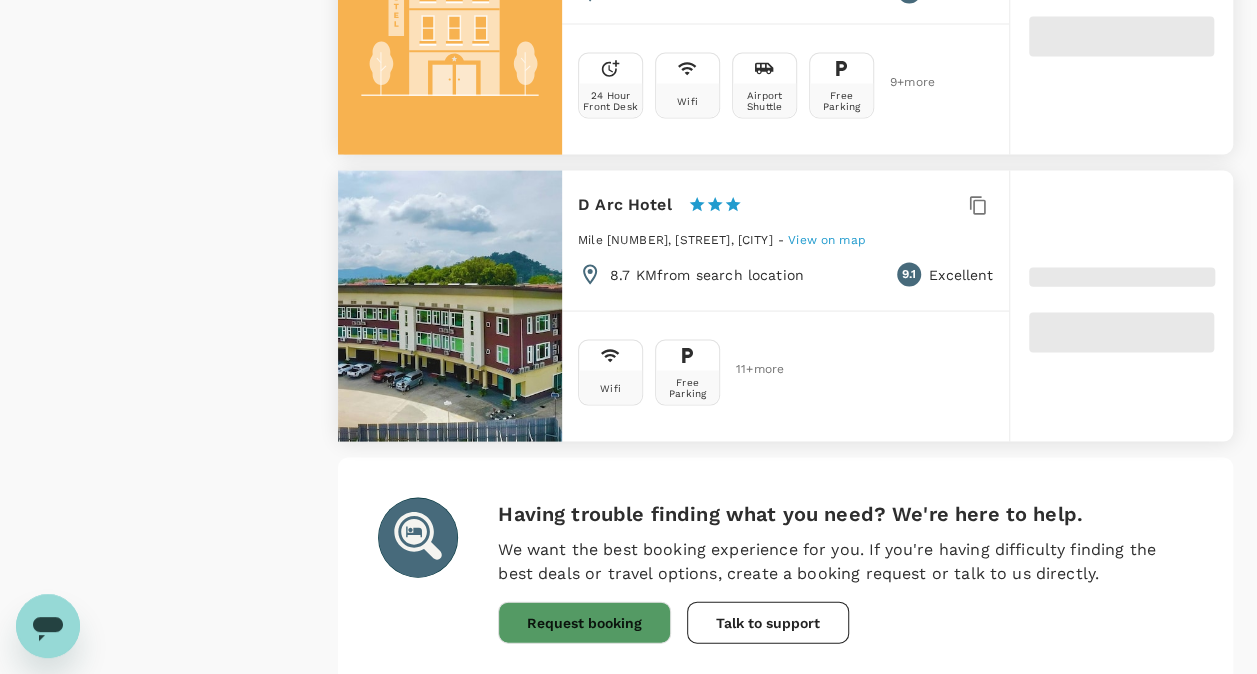 type on "499.6" 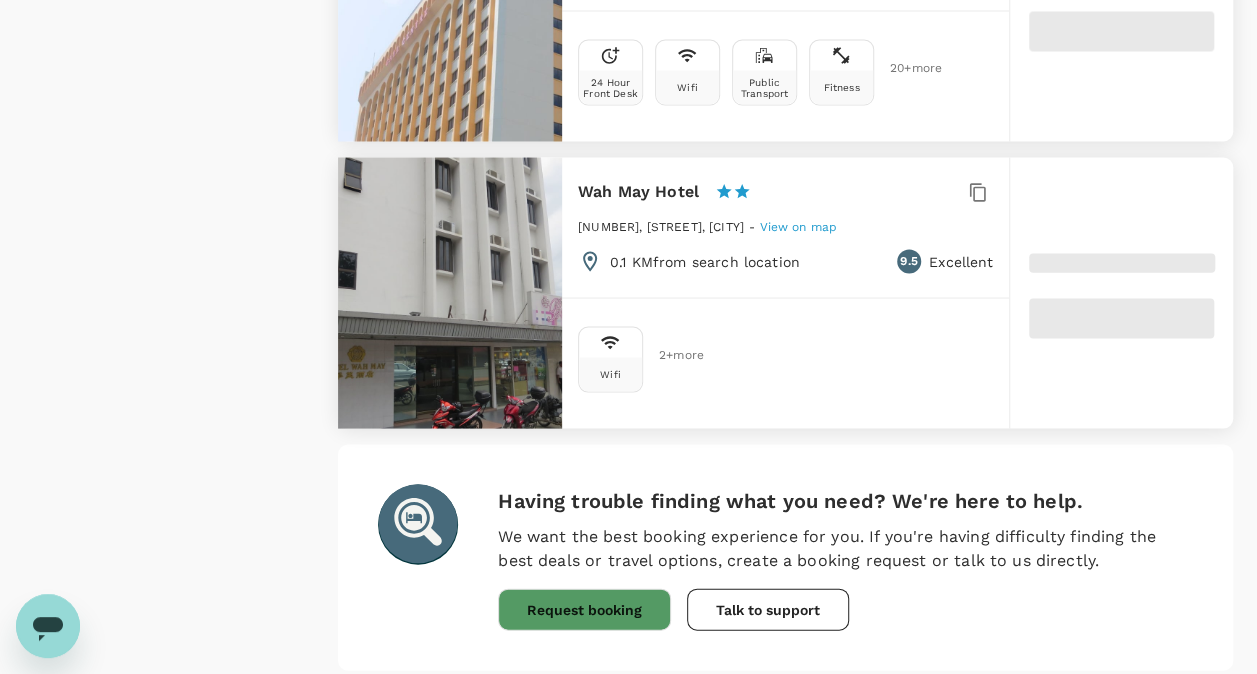 type on "15.6" 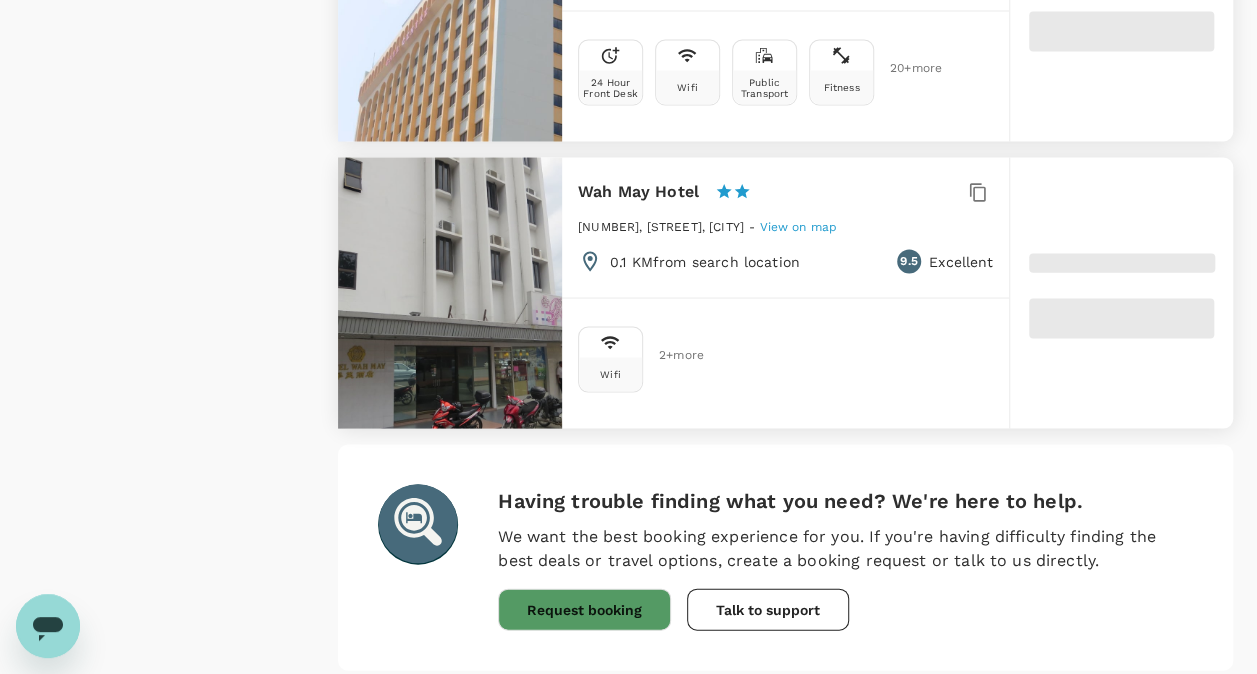 click on "2" at bounding box center (485, 702) 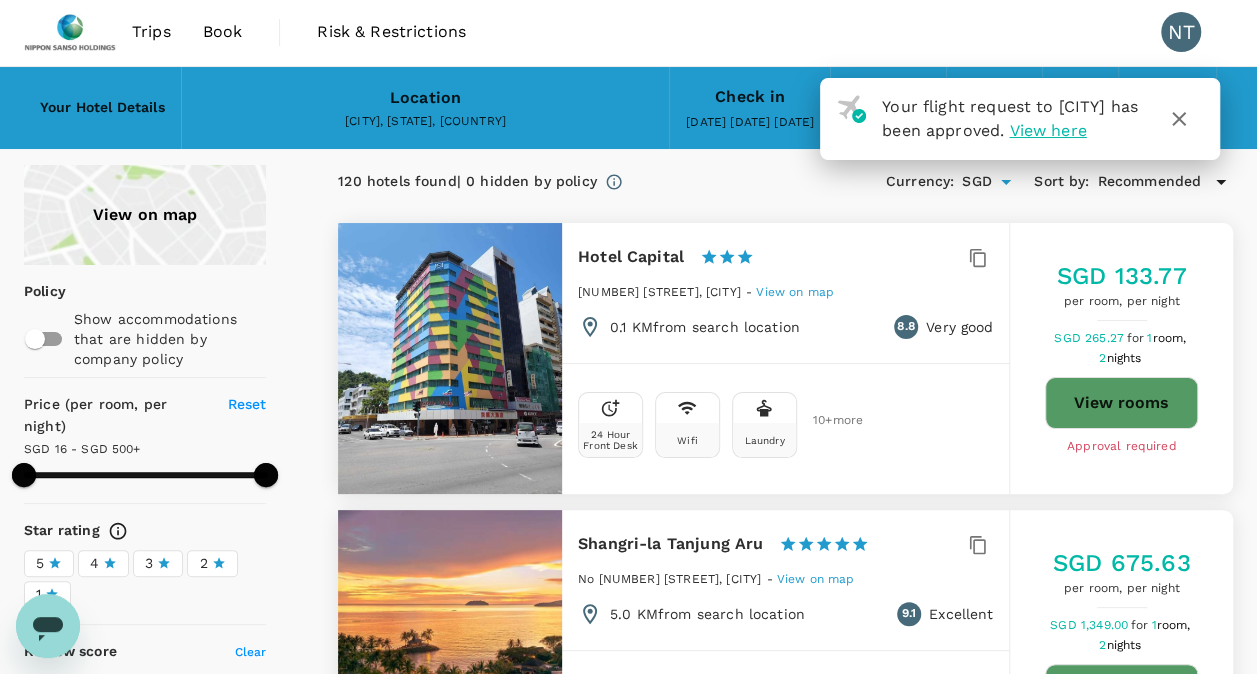 scroll, scrollTop: 0, scrollLeft: 0, axis: both 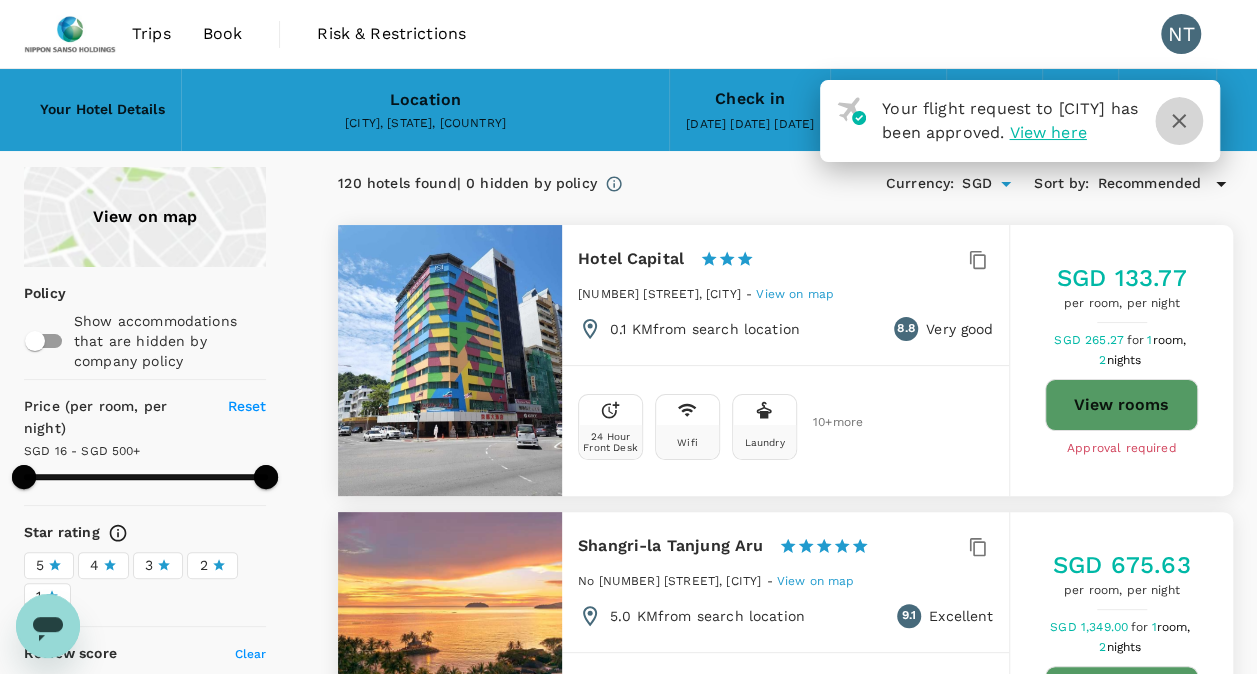 click 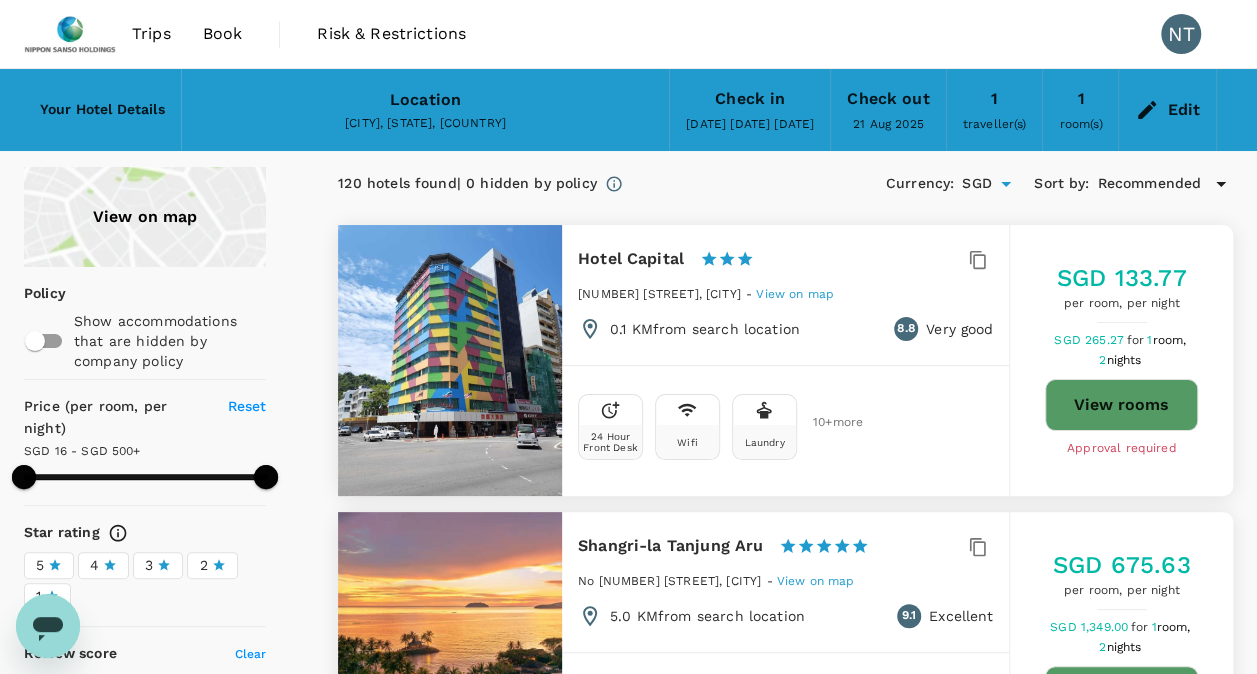 click on "Trips Book Risk & Restrictions NT" at bounding box center (628, 34) 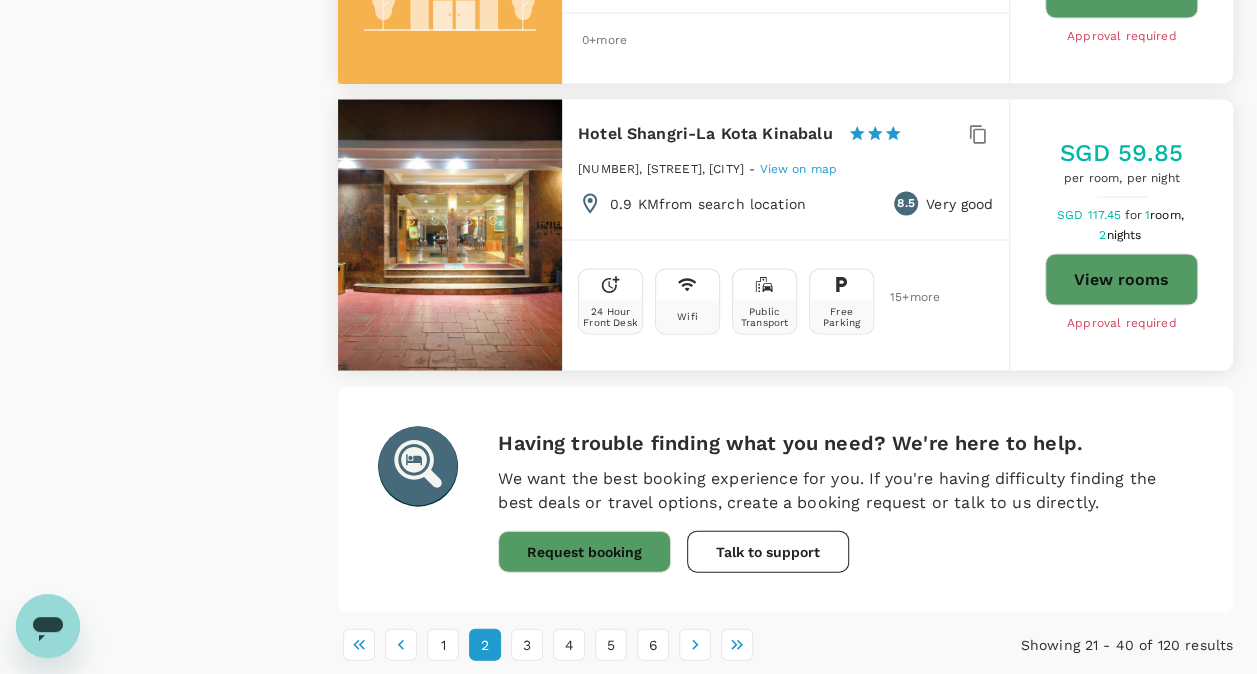 scroll, scrollTop: 5683, scrollLeft: 0, axis: vertical 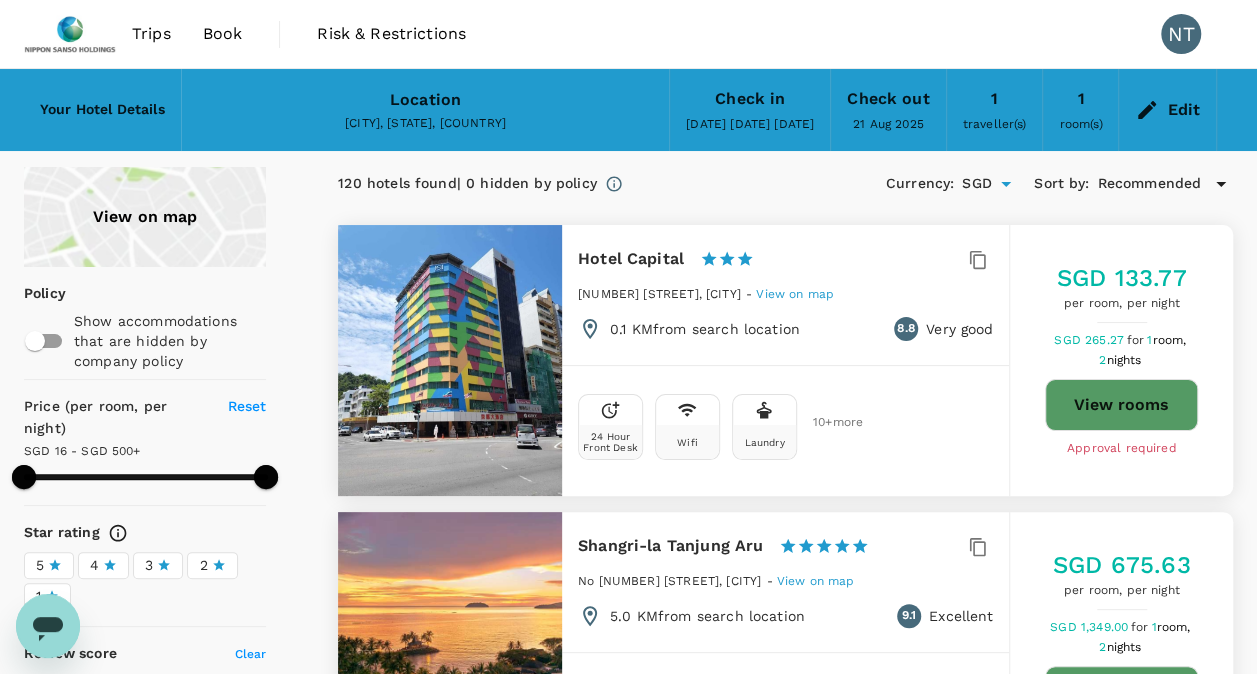 click on "120   hotels found  |   0   hidden by policy Currency :  SGD Sort by :  Recommended" at bounding box center (785, 184) 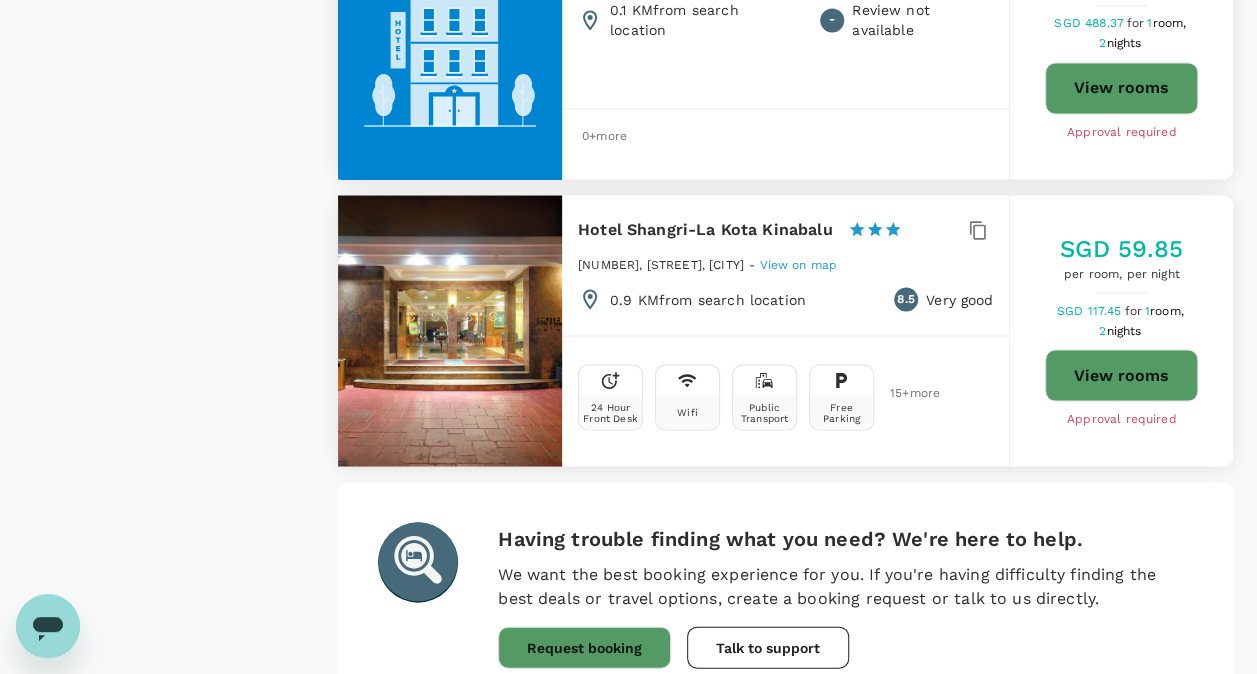 scroll, scrollTop: 5683, scrollLeft: 0, axis: vertical 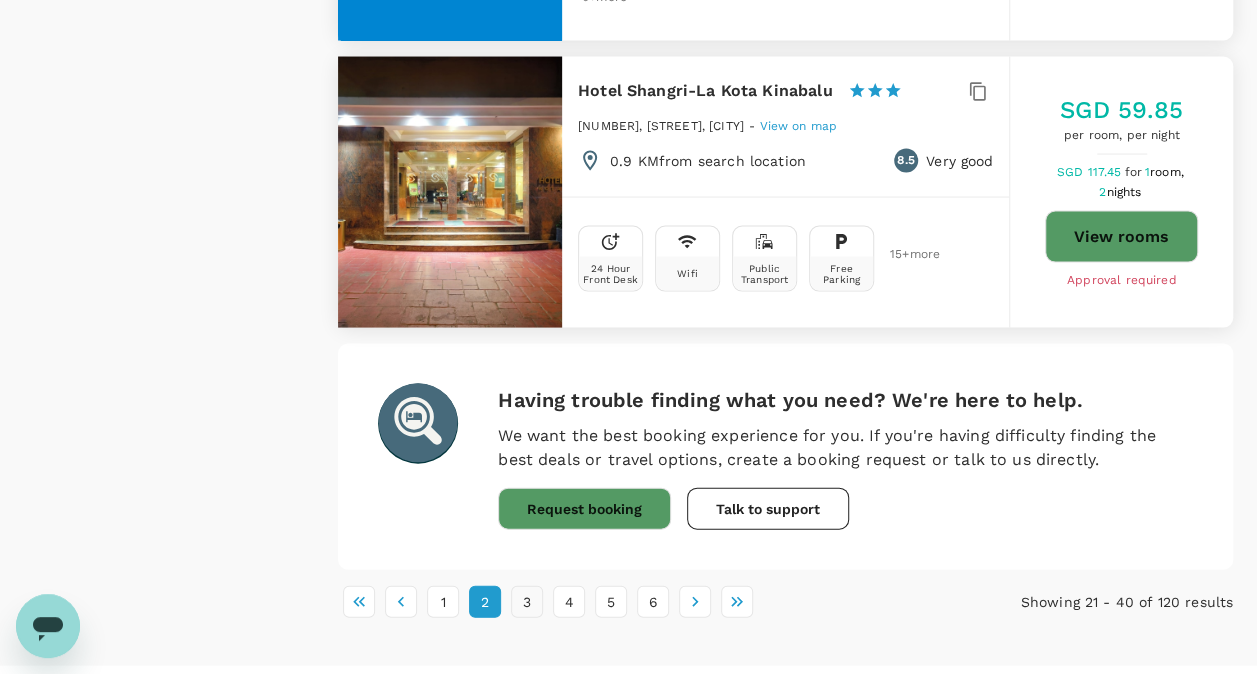 click on "3" at bounding box center (527, 602) 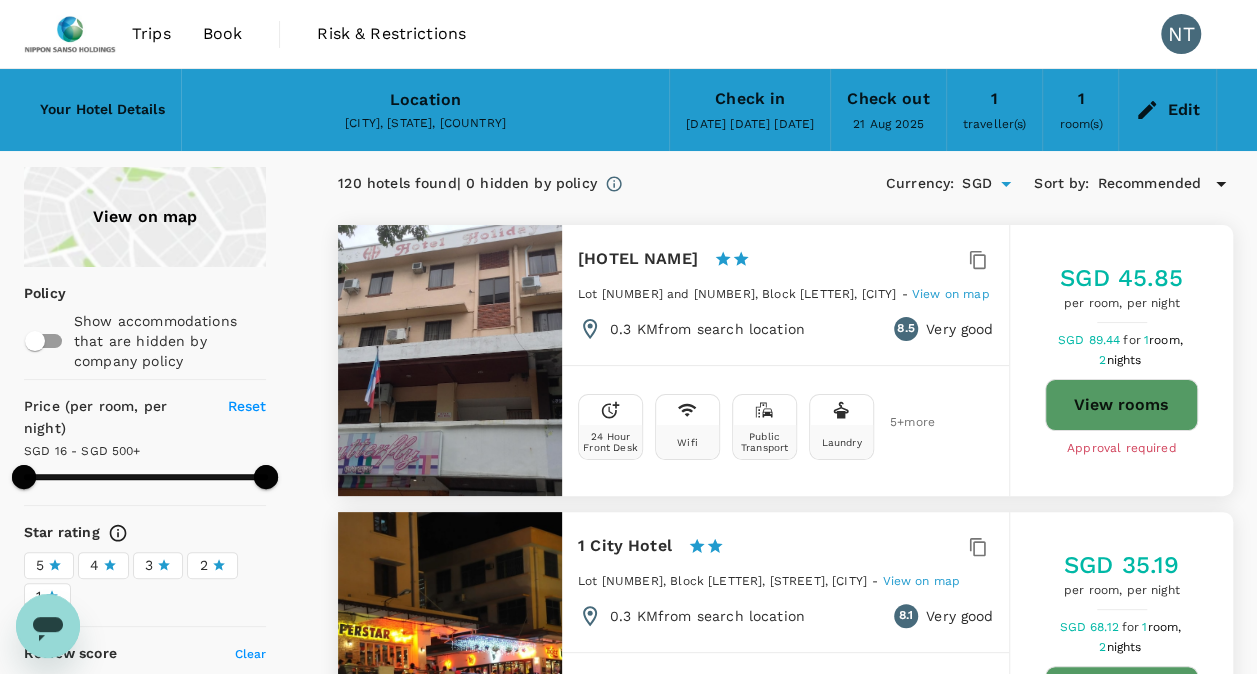 scroll, scrollTop: 200, scrollLeft: 0, axis: vertical 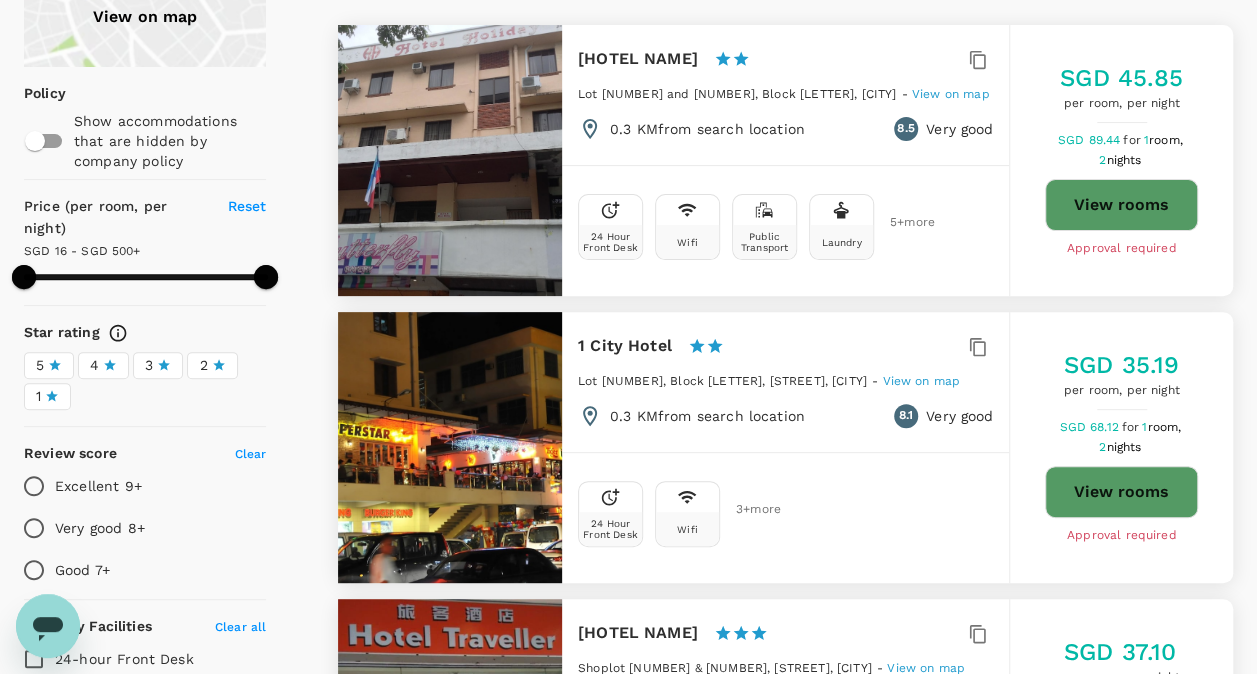 click 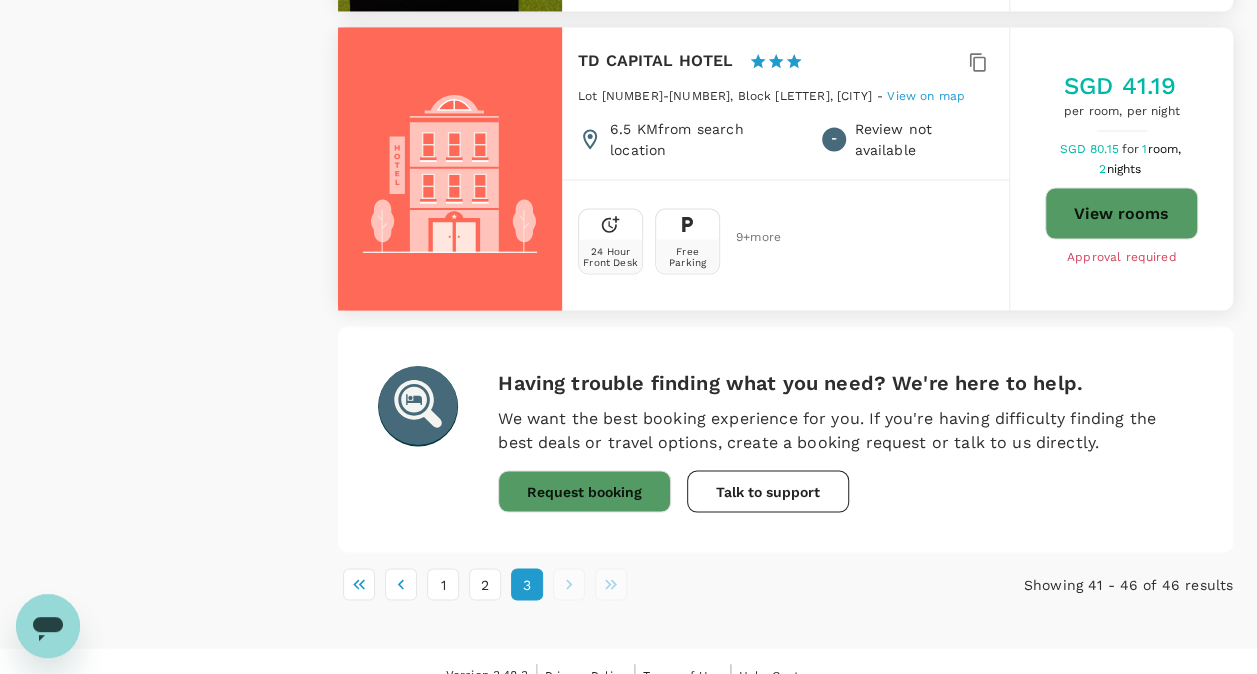 scroll, scrollTop: 1753, scrollLeft: 0, axis: vertical 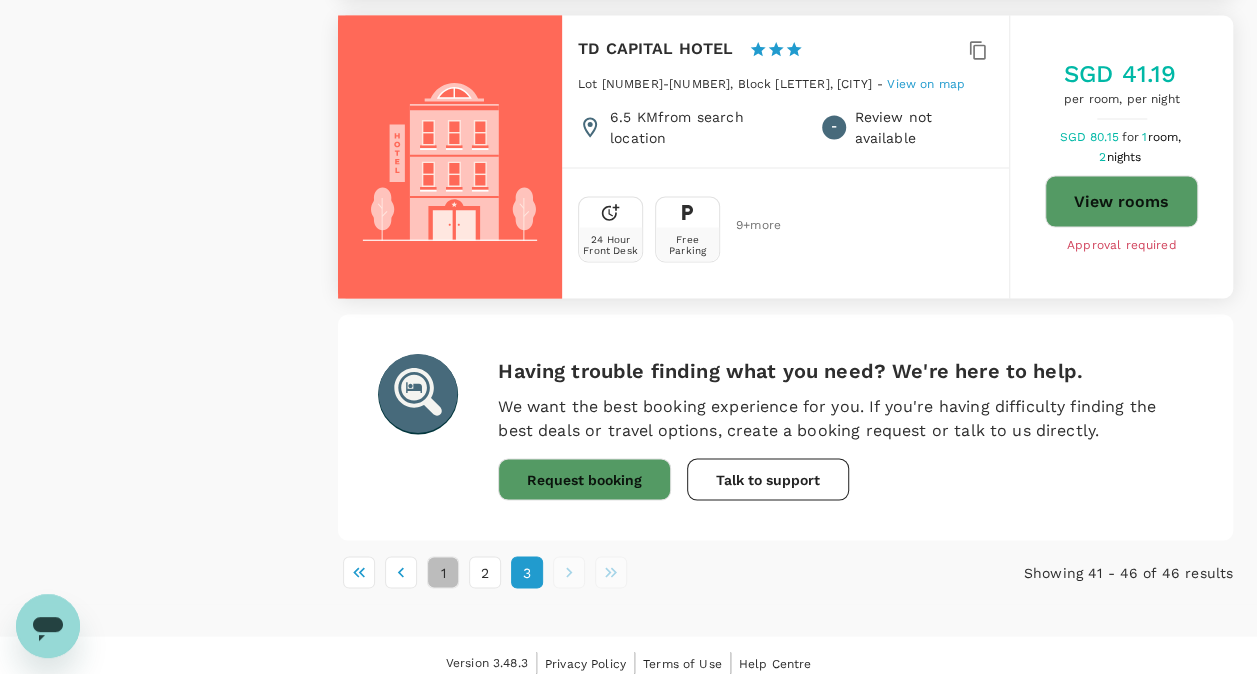 click on "1" at bounding box center [443, 572] 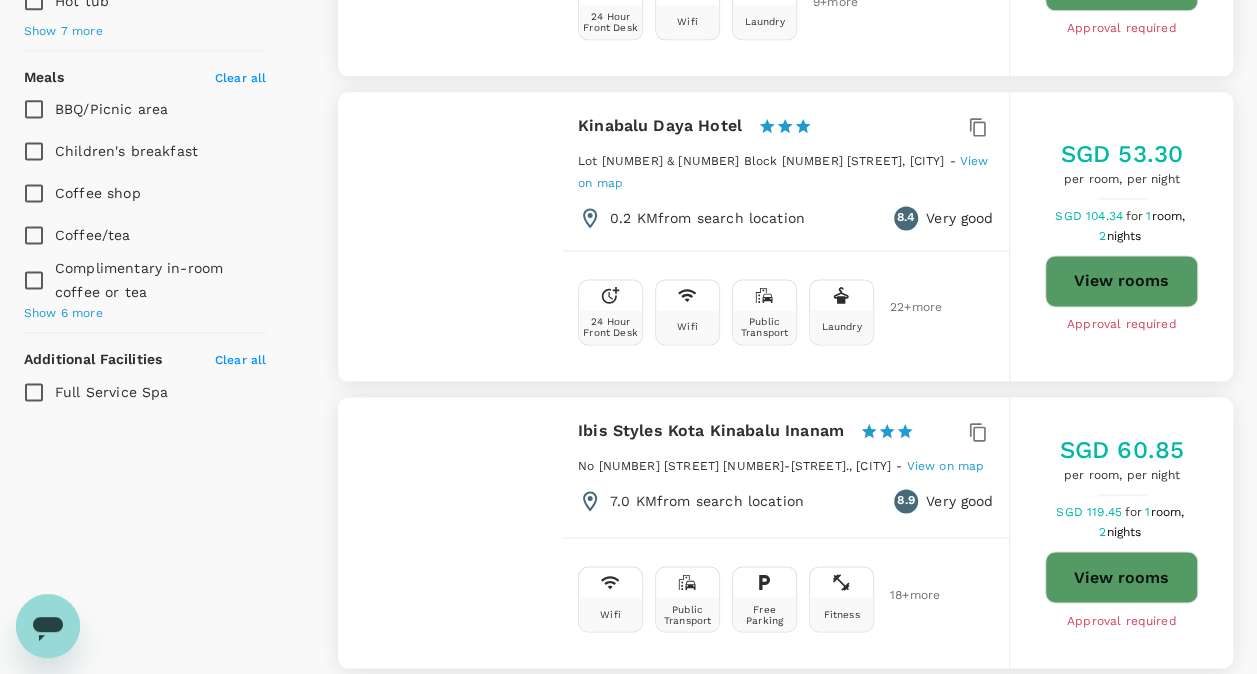 scroll, scrollTop: 1400, scrollLeft: 0, axis: vertical 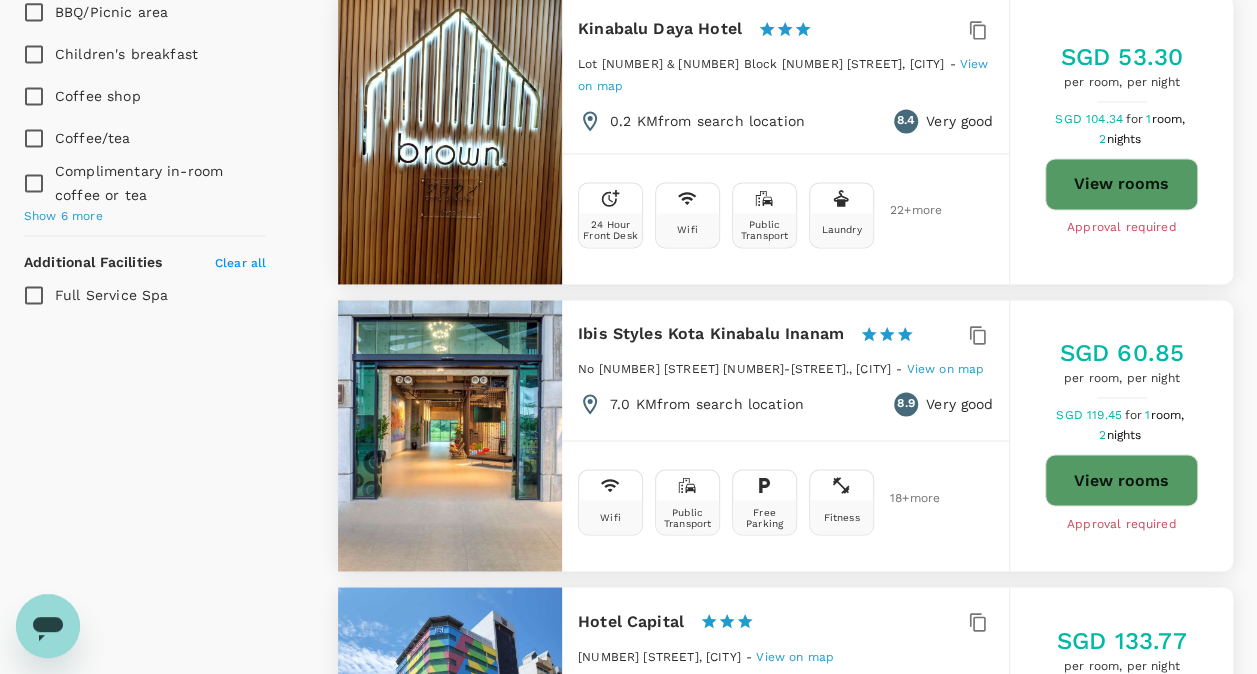 click on "View rooms" at bounding box center [1121, 480] 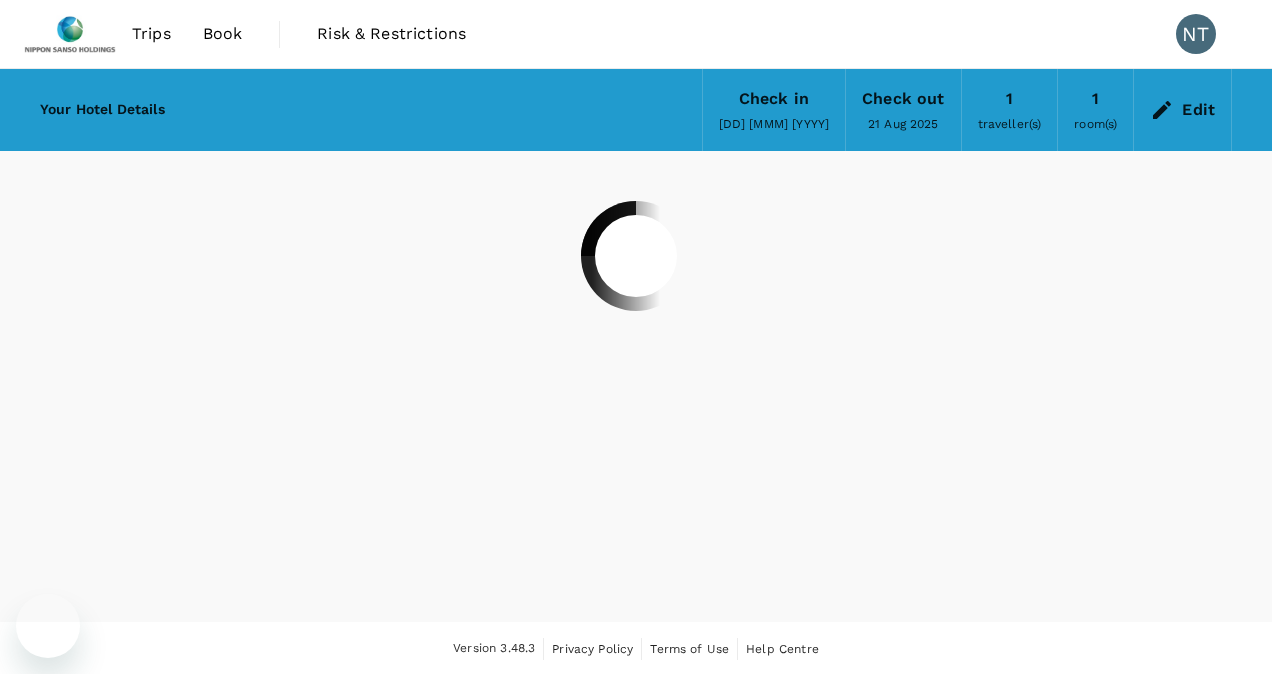 scroll, scrollTop: 0, scrollLeft: 0, axis: both 